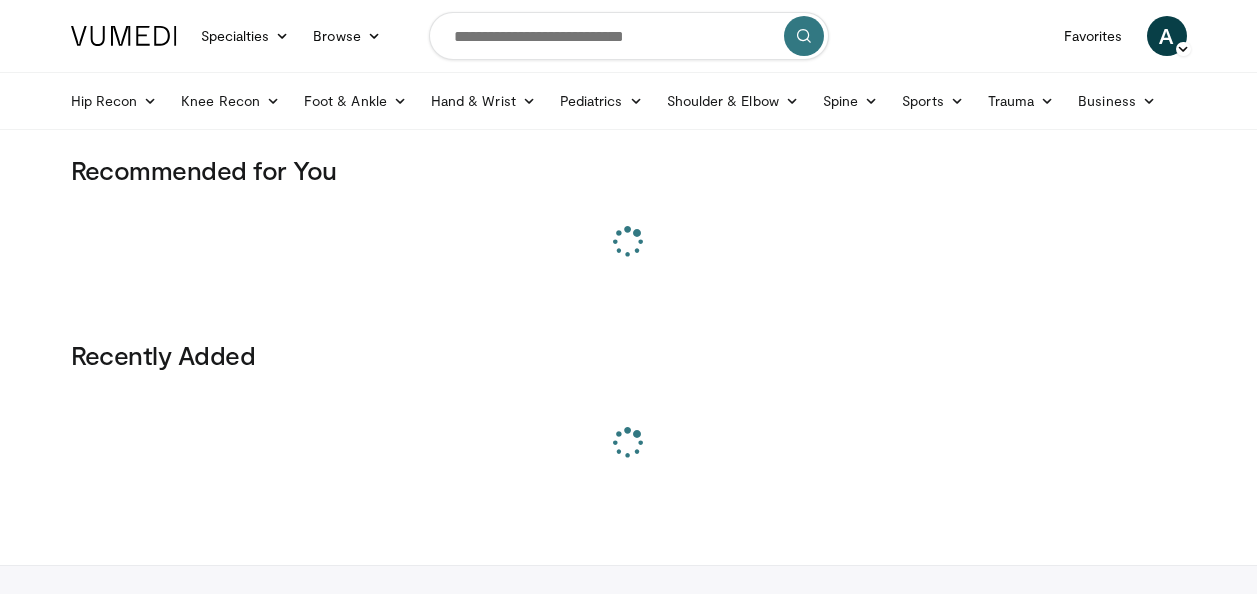 scroll, scrollTop: 0, scrollLeft: 0, axis: both 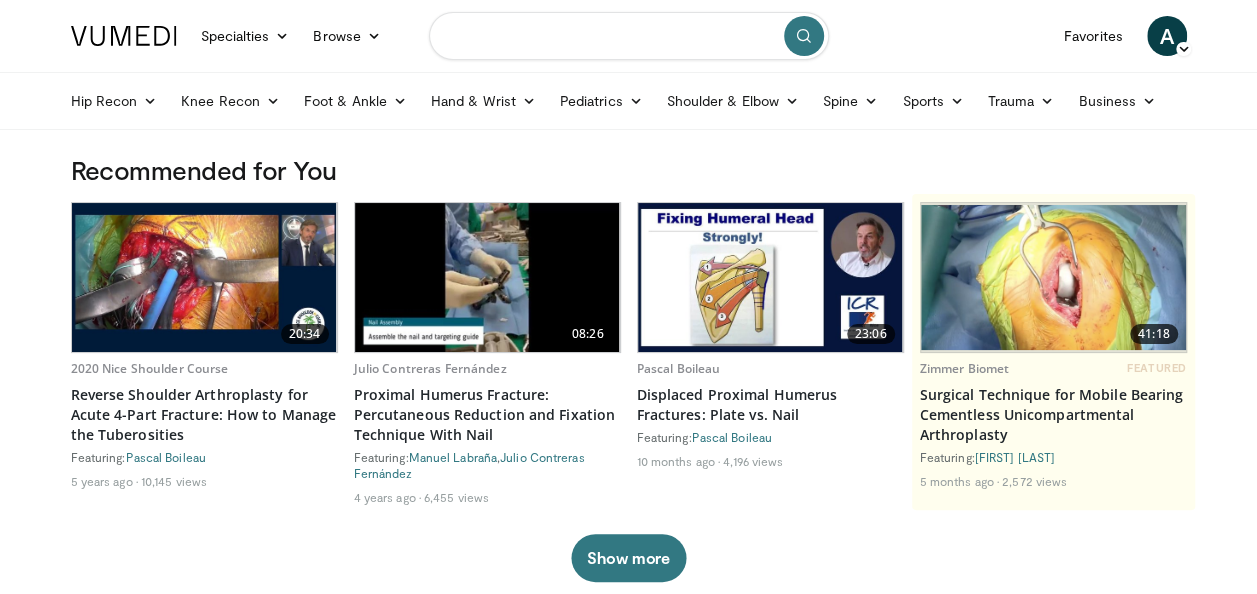 click at bounding box center [629, 36] 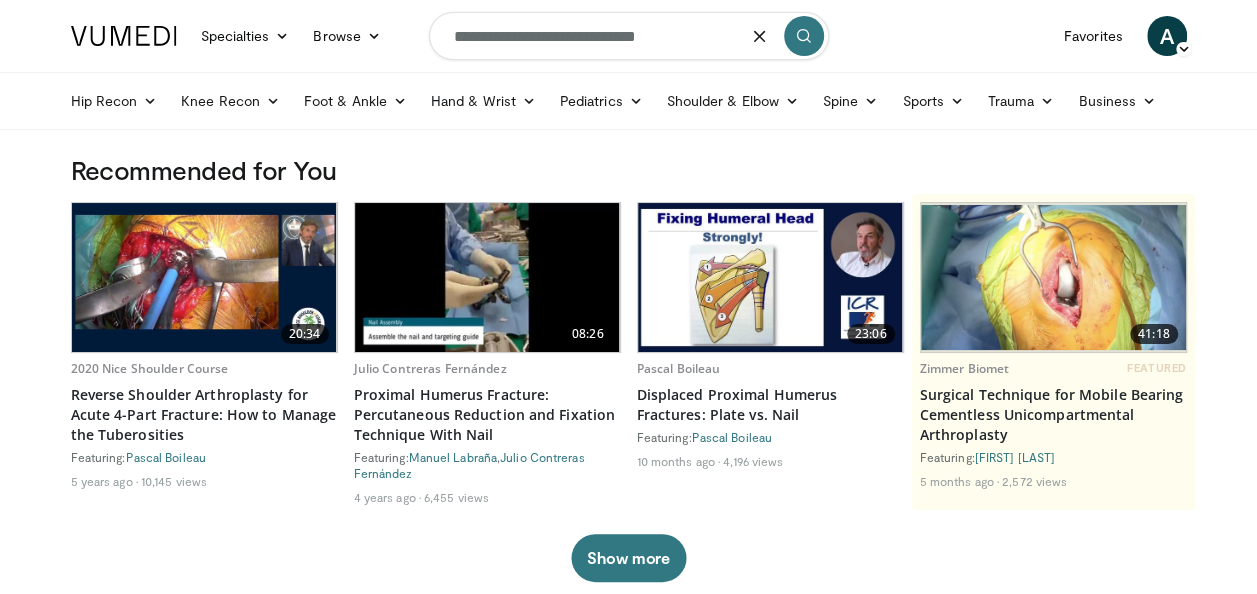 type on "**********" 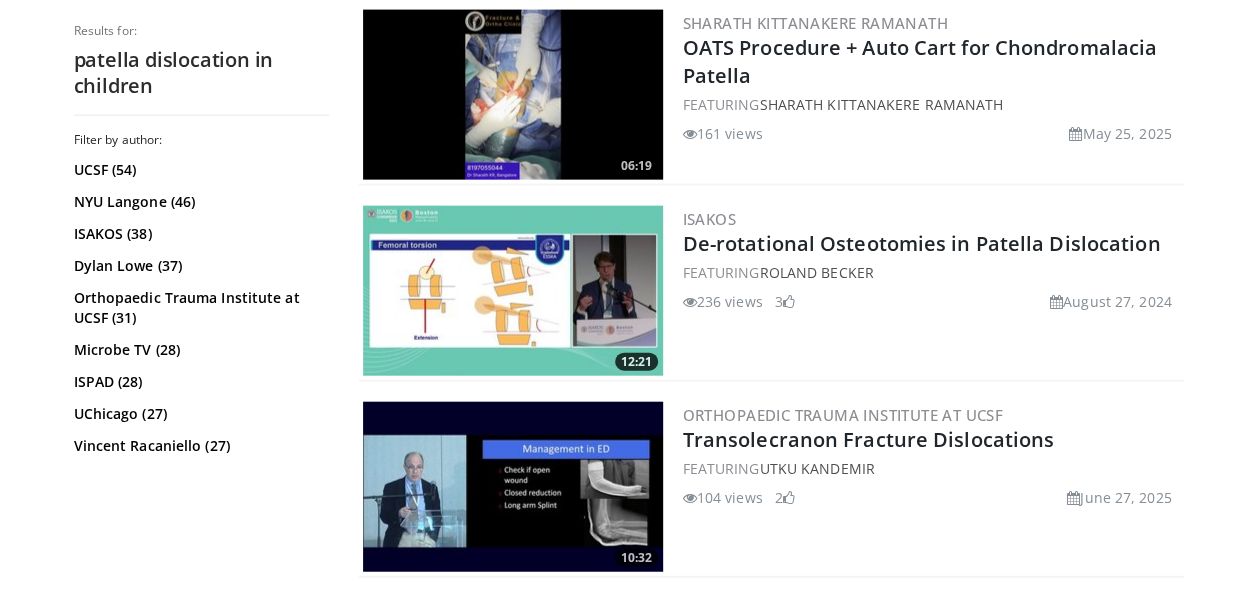 scroll, scrollTop: 2300, scrollLeft: 0, axis: vertical 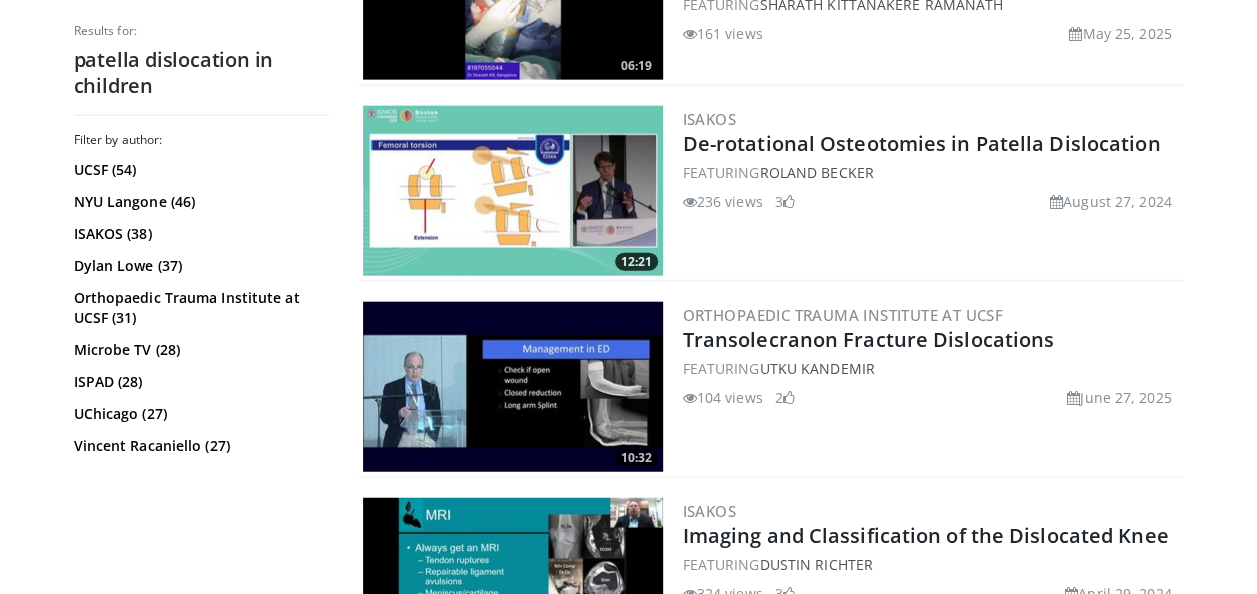 click at bounding box center (513, 387) 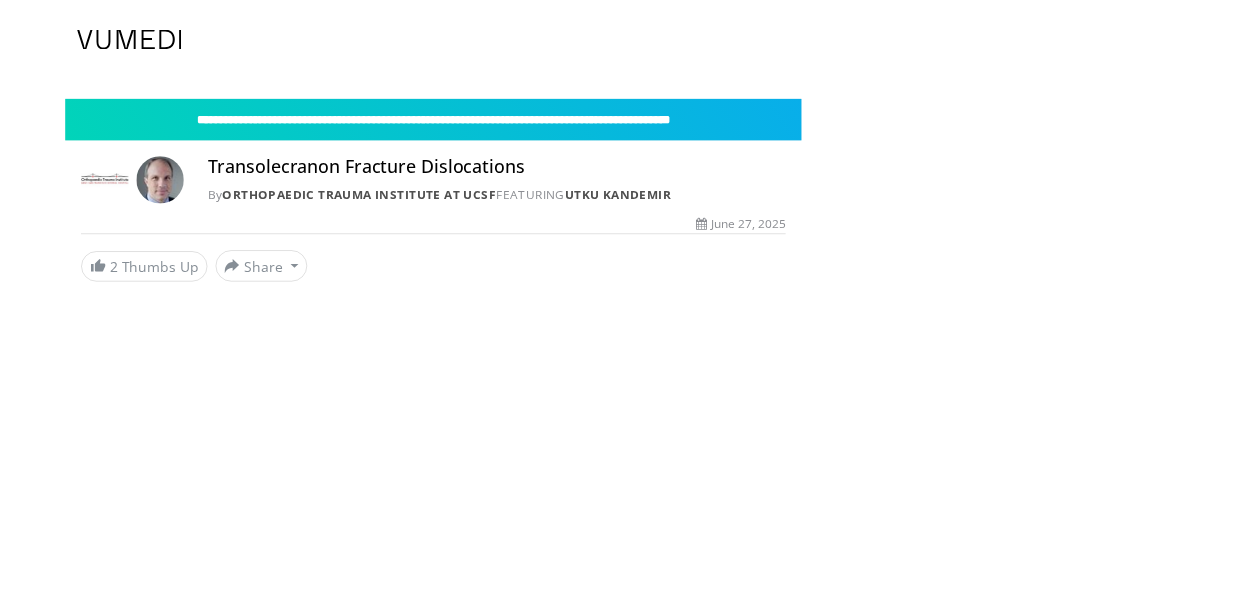 scroll, scrollTop: 0, scrollLeft: 0, axis: both 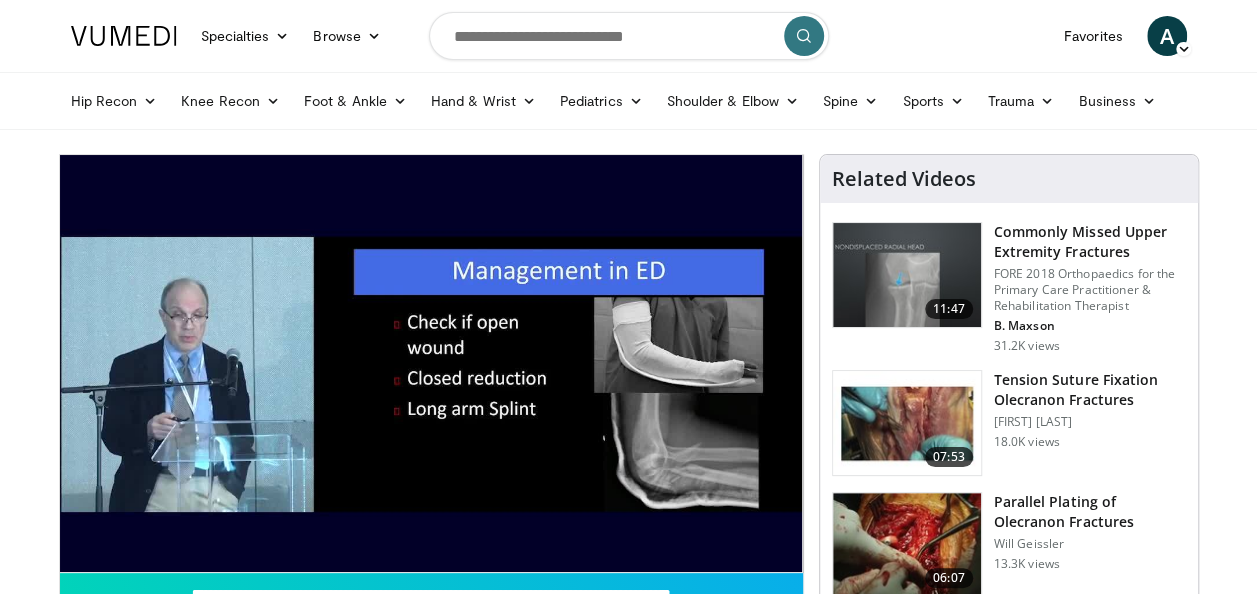 click on "10 seconds
Tap to unmute" at bounding box center [431, 363] 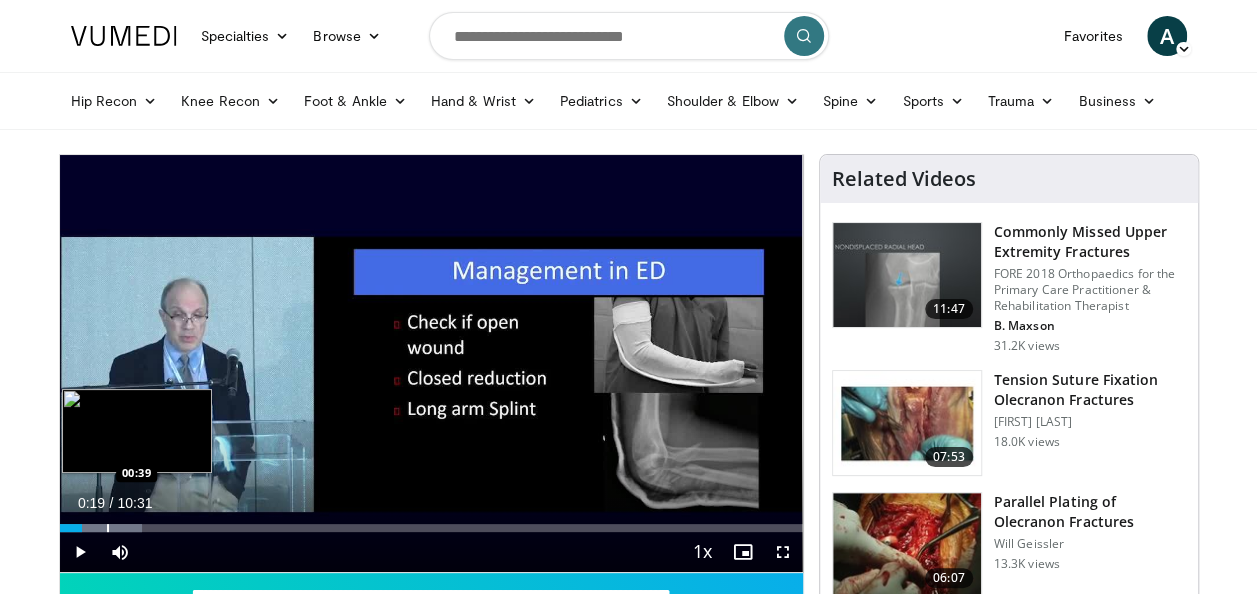 click at bounding box center (108, 528) 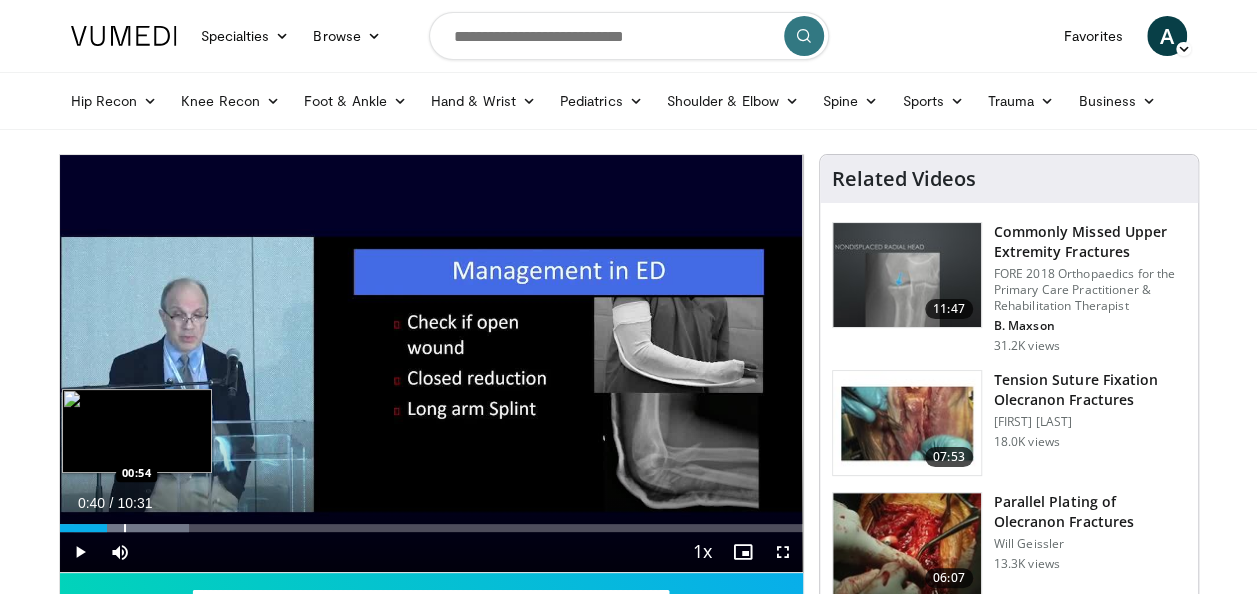 click on "Loaded :  17.39% 00:40 00:54" at bounding box center [431, 528] 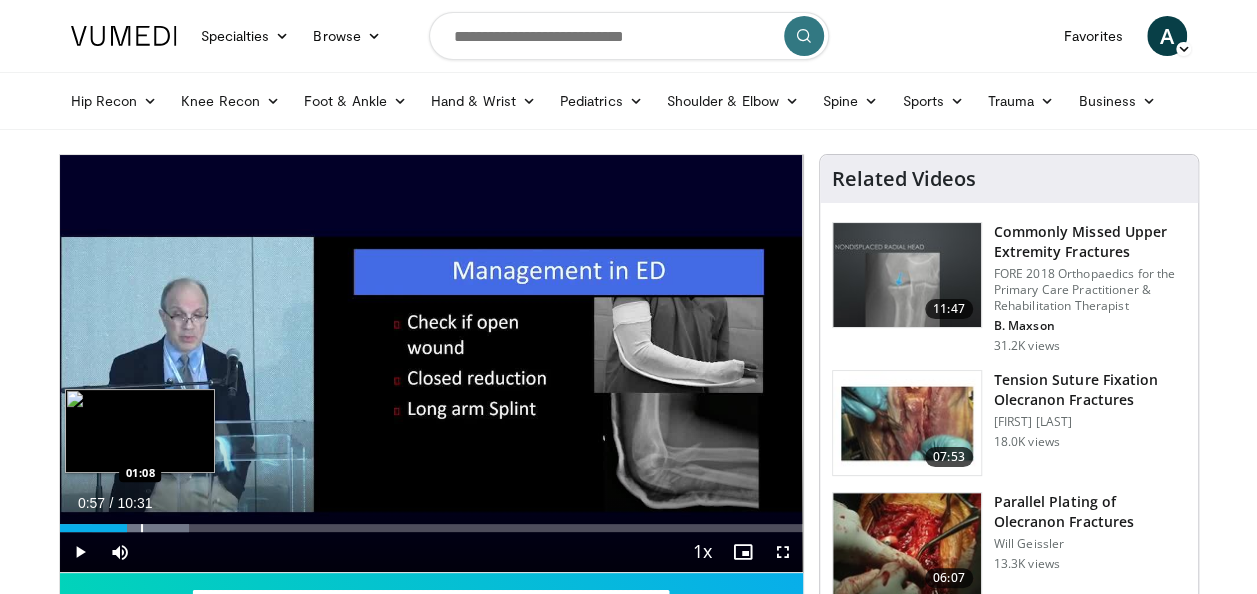 click at bounding box center [142, 528] 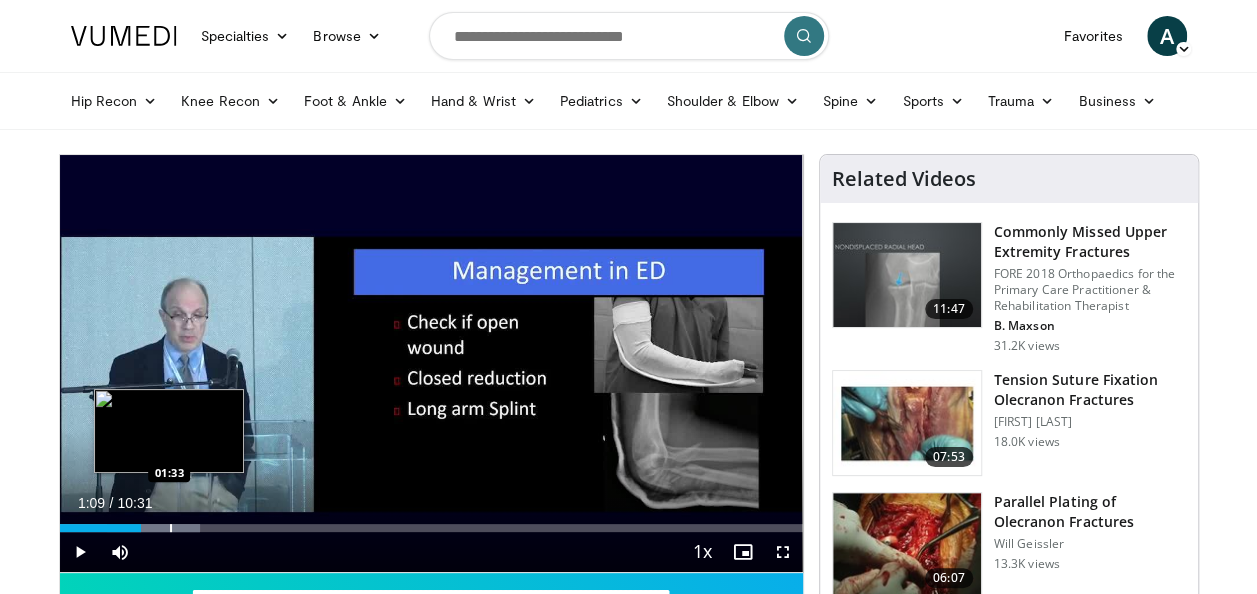 click at bounding box center (171, 528) 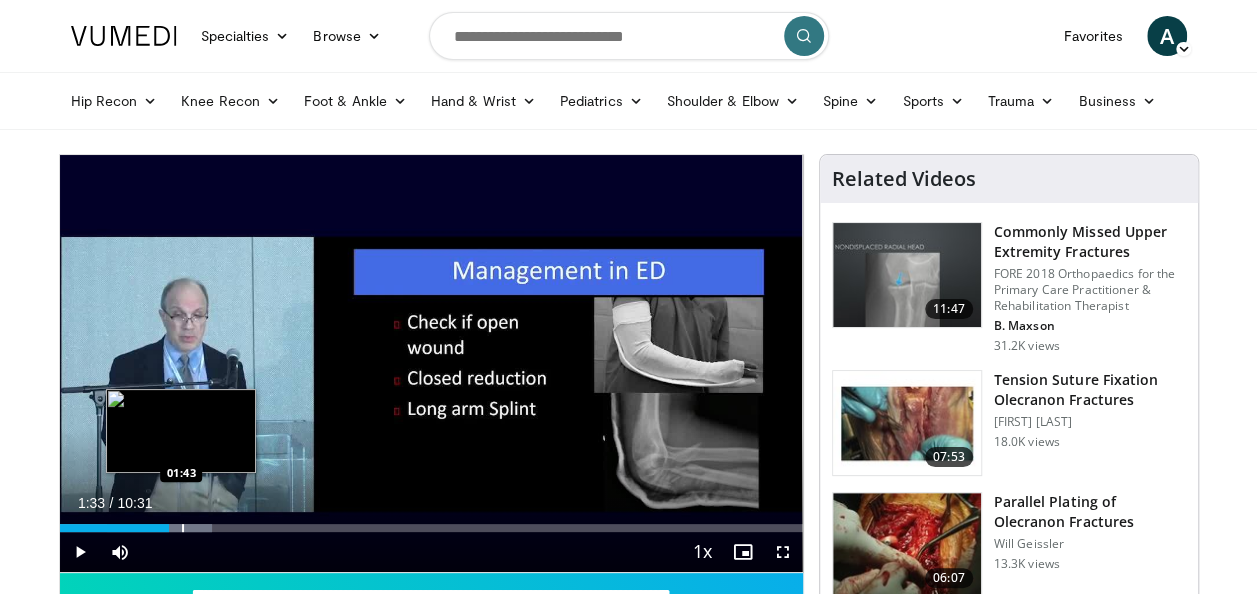 click at bounding box center [183, 528] 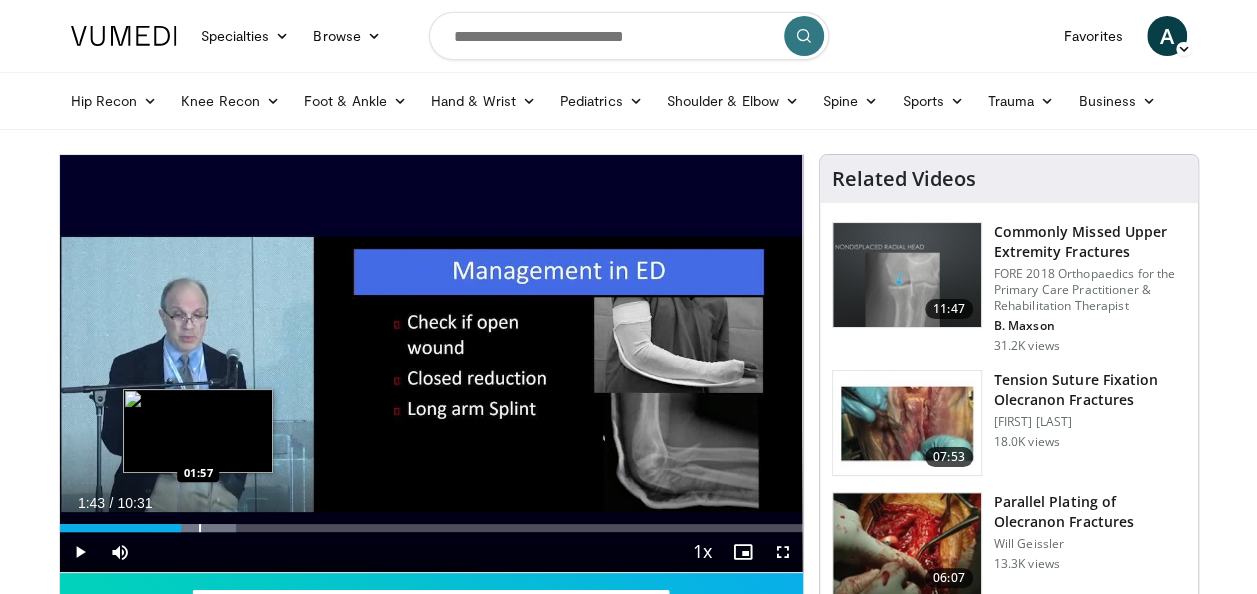 click at bounding box center [200, 528] 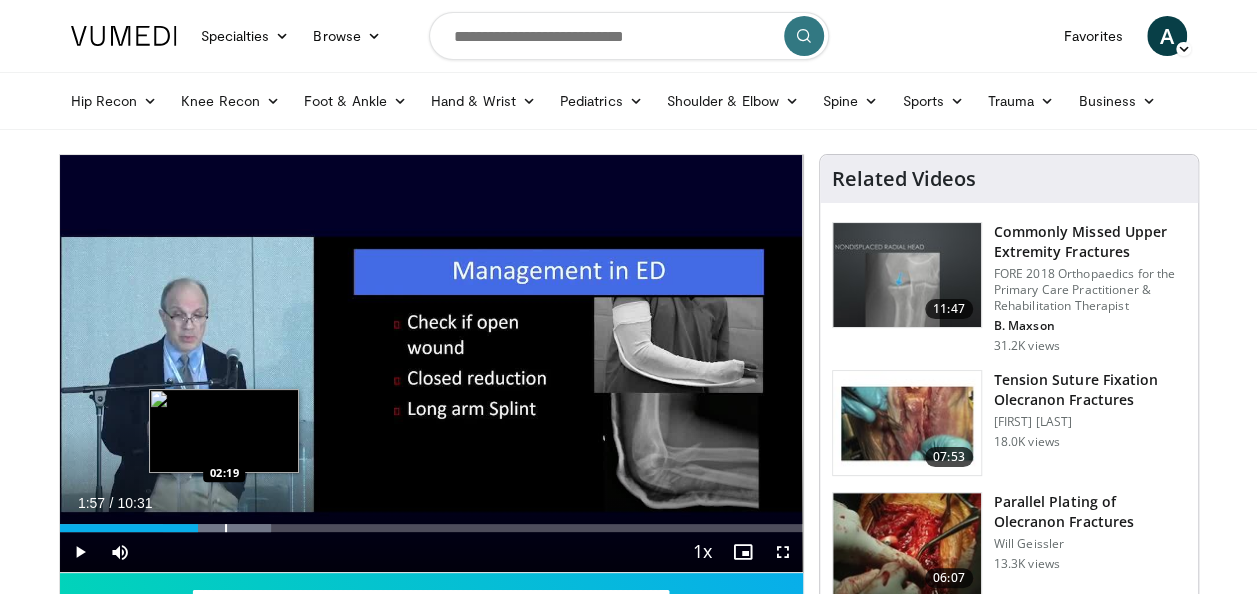 click at bounding box center (226, 528) 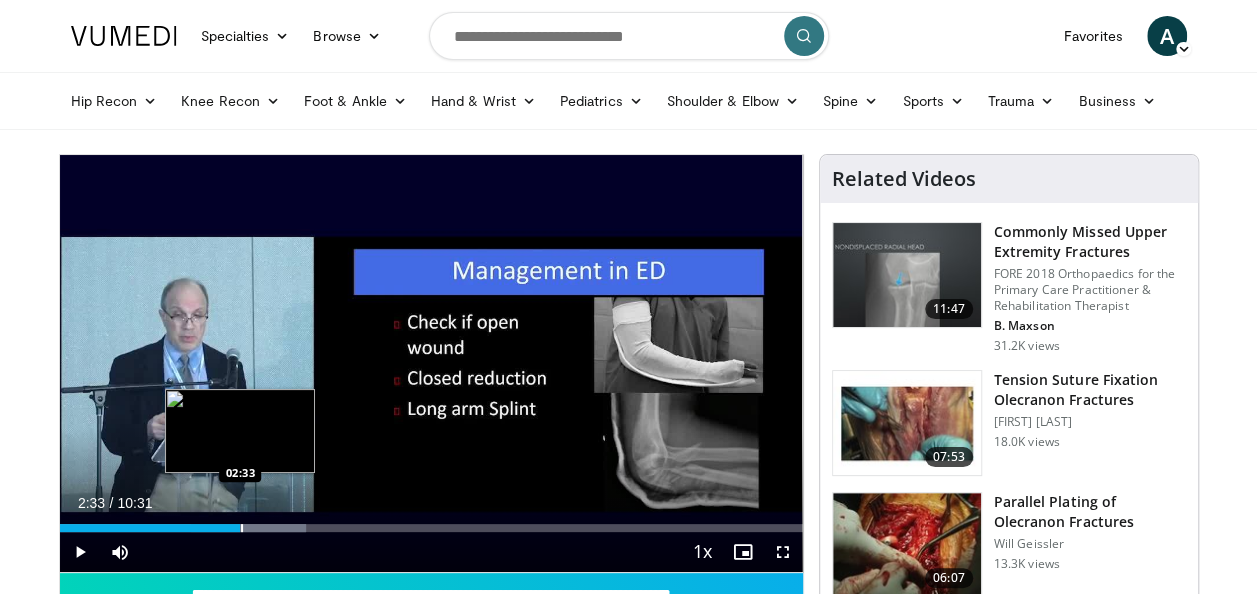 click at bounding box center [242, 528] 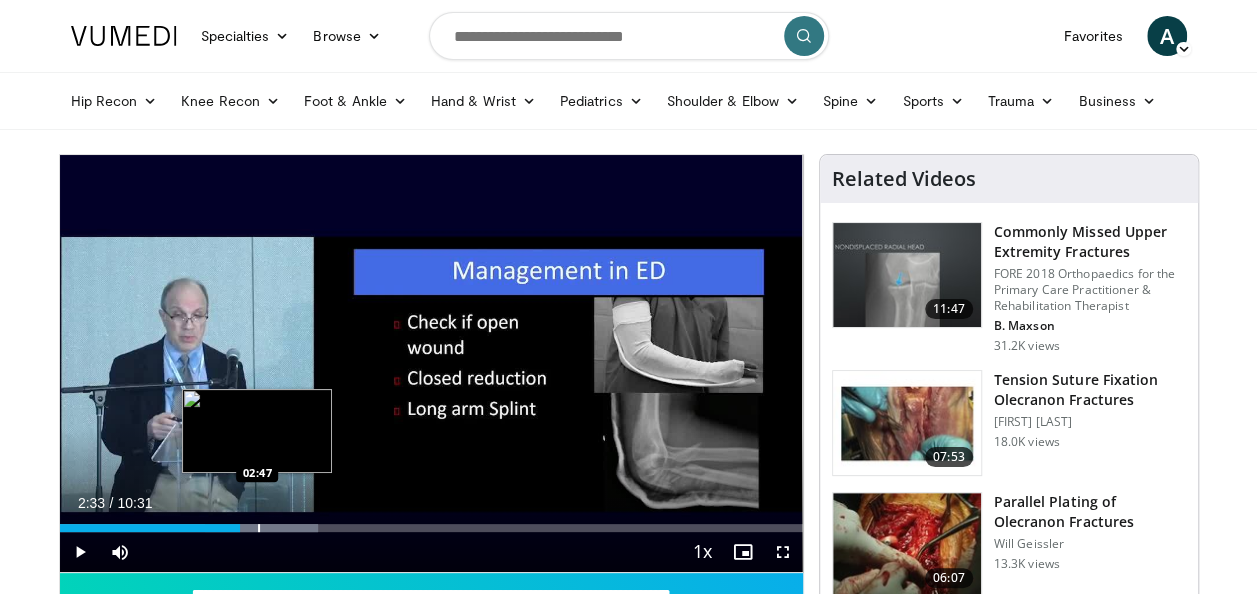 click at bounding box center [259, 528] 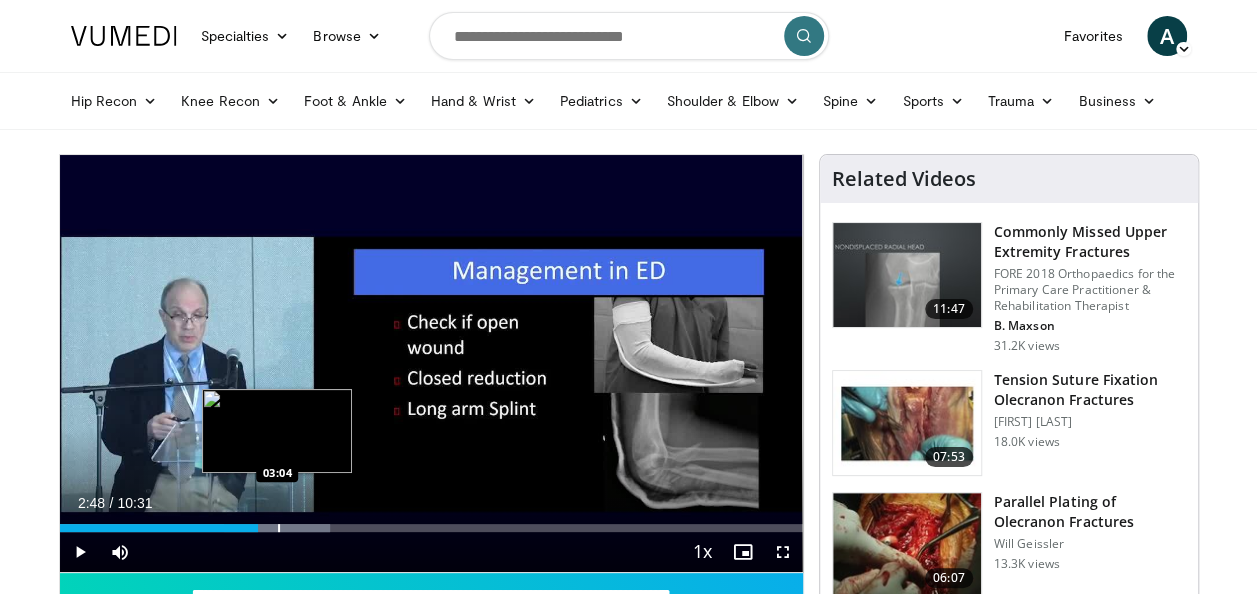 click at bounding box center (279, 528) 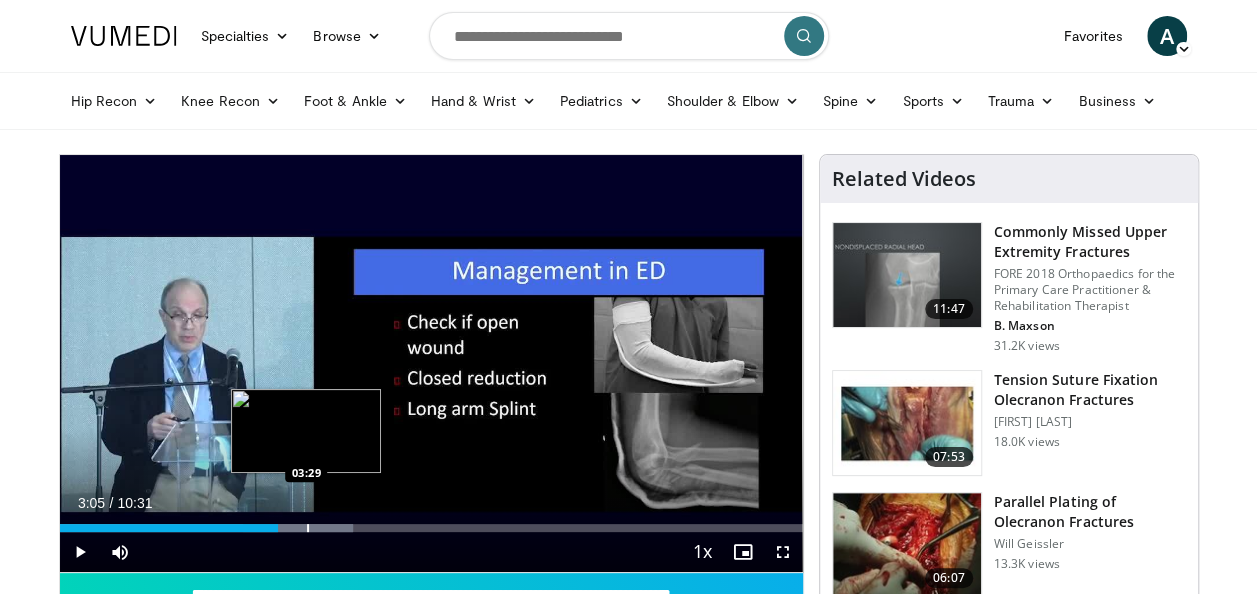 click at bounding box center [308, 528] 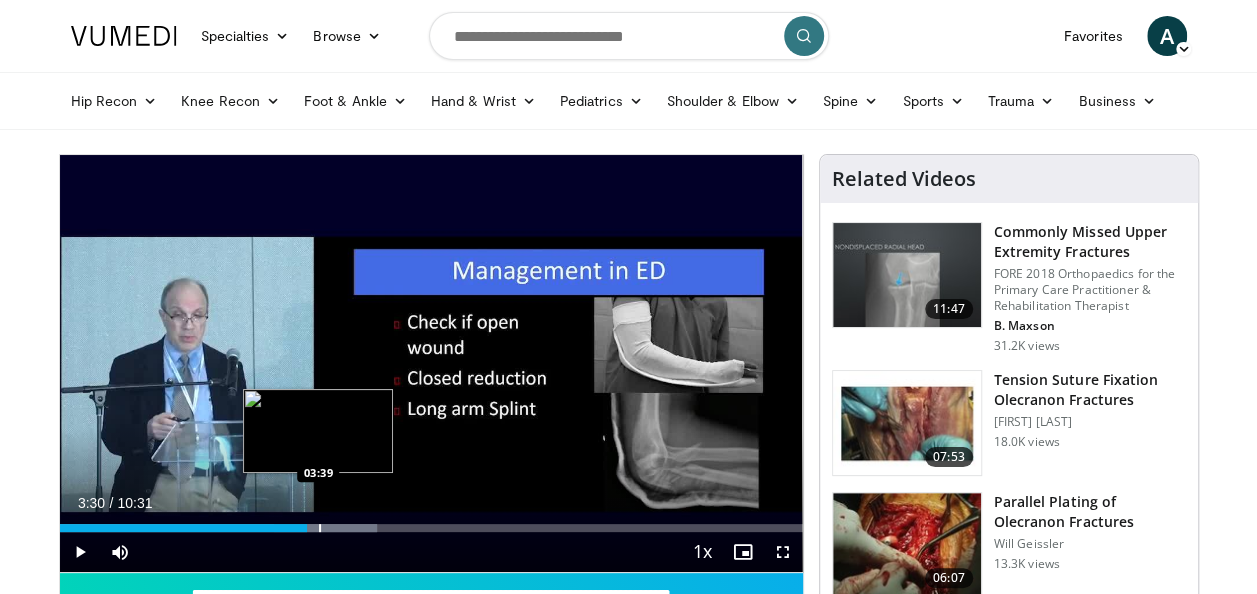 click at bounding box center (320, 528) 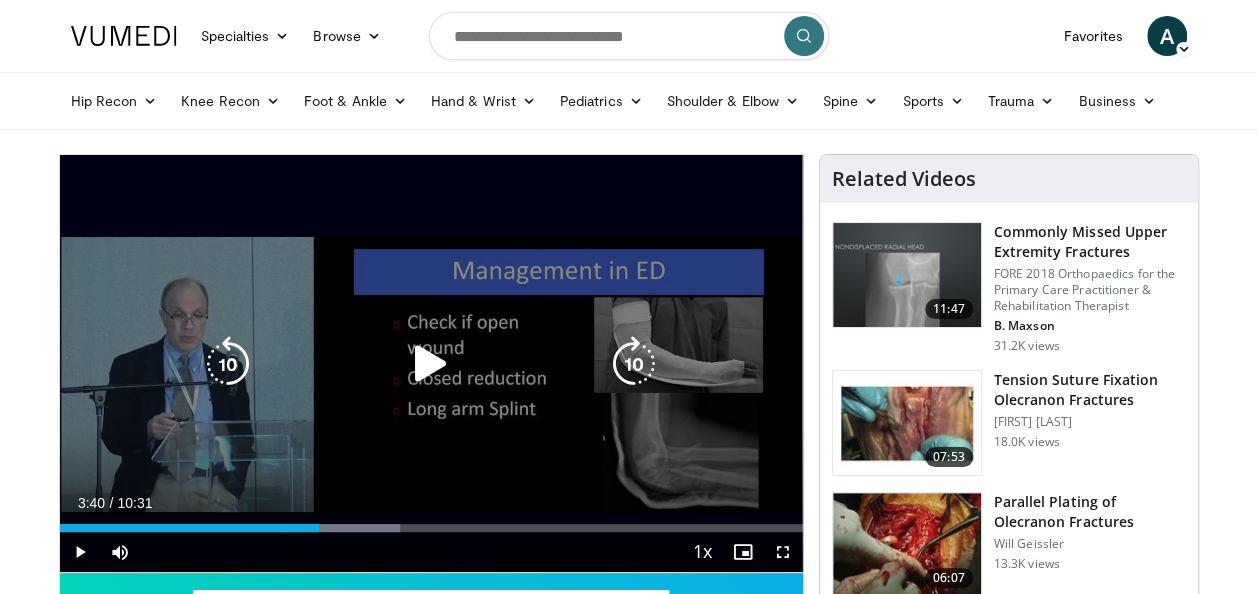 click at bounding box center (431, 364) 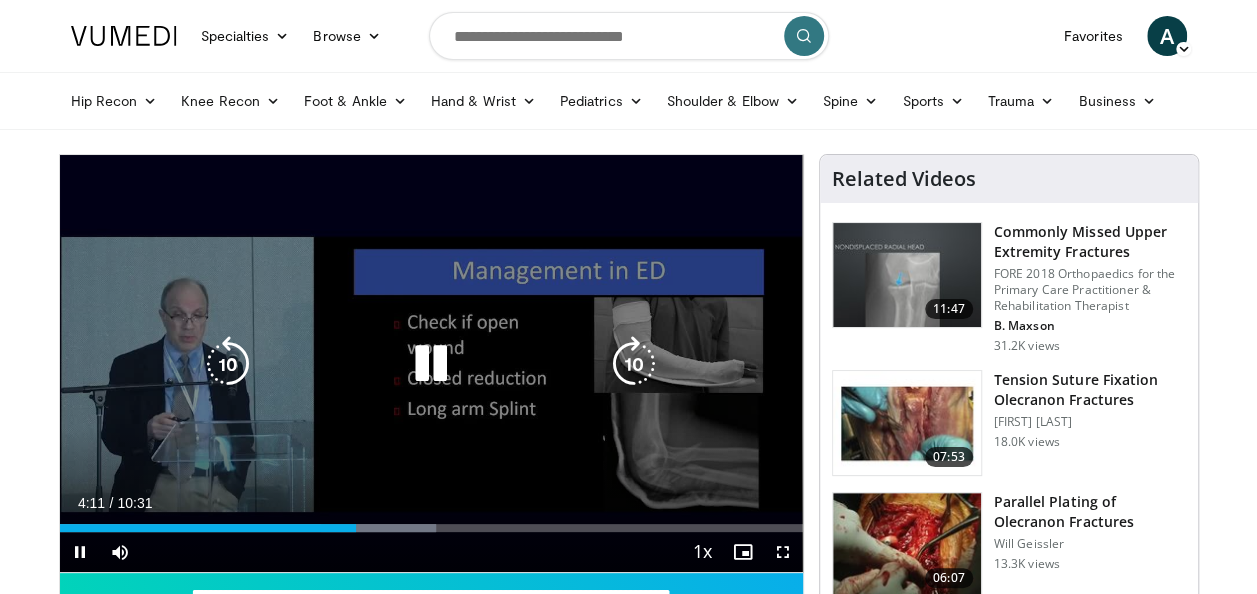 click at bounding box center (634, 364) 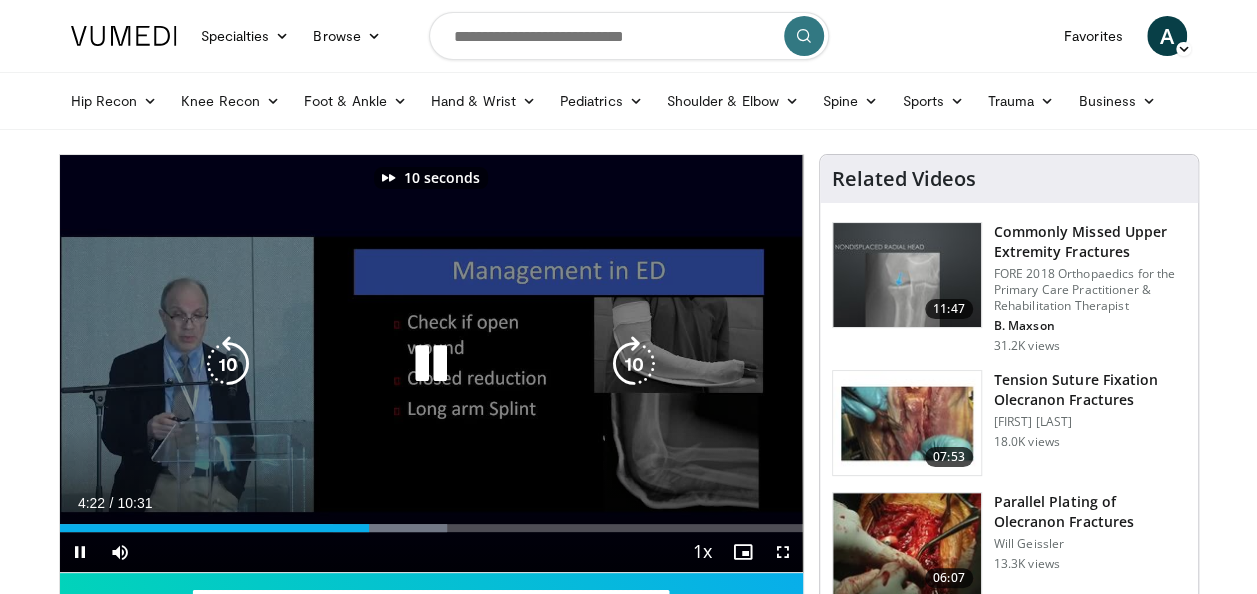 click at bounding box center (634, 364) 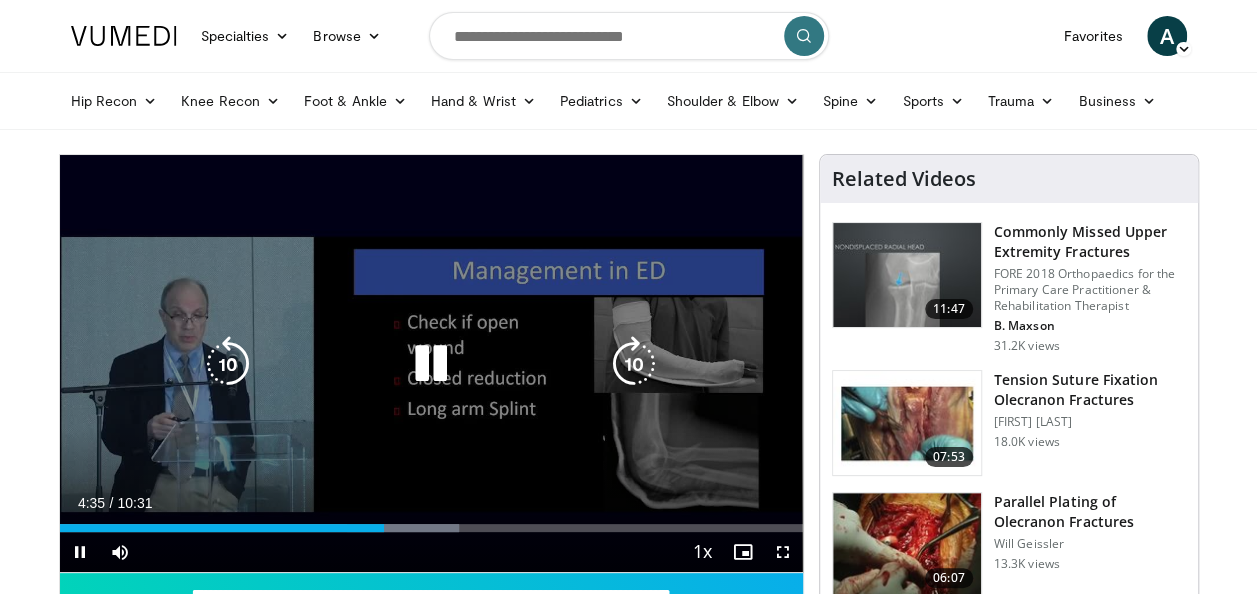 click at bounding box center (634, 364) 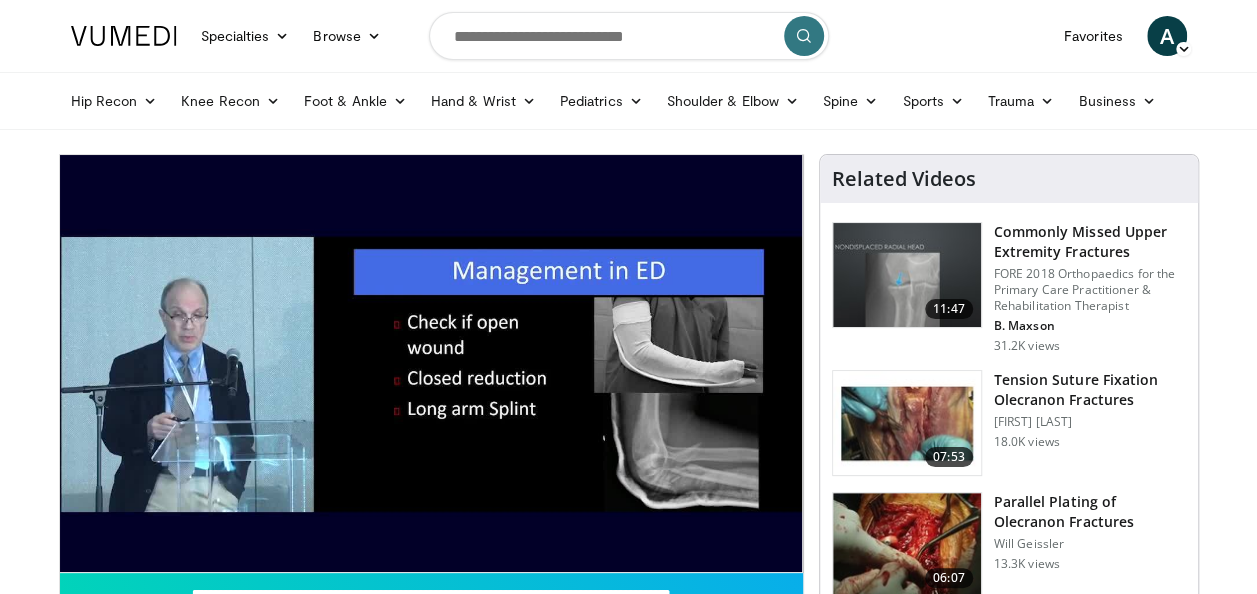 click on "10 seconds
Tap to unmute" at bounding box center [431, 363] 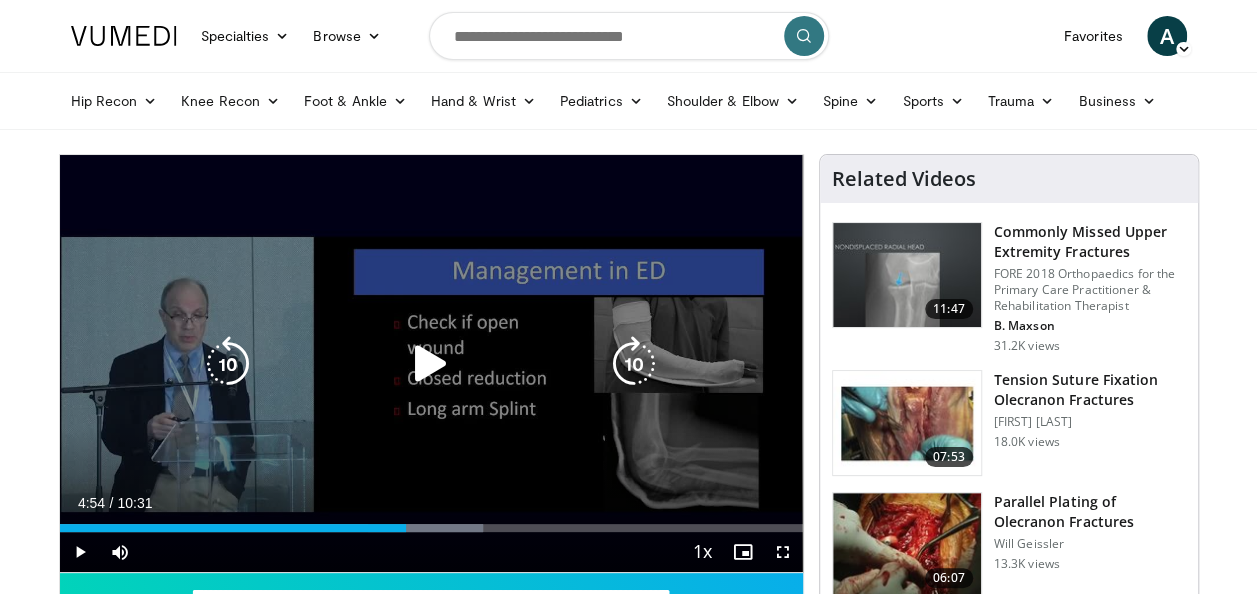 click at bounding box center (431, 364) 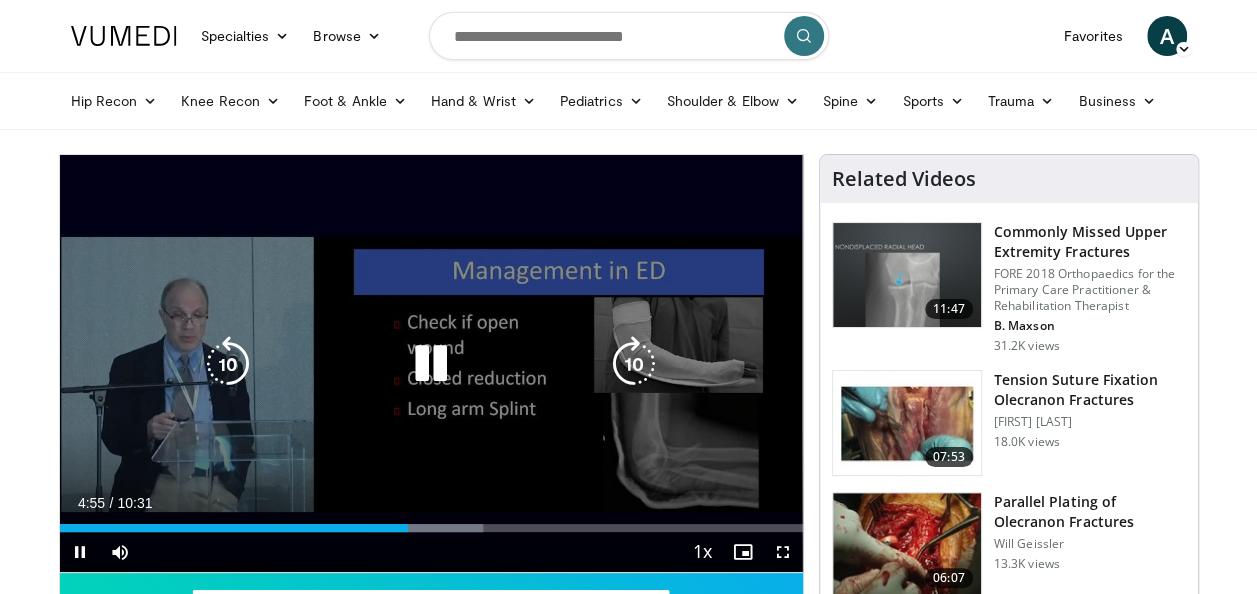 click at bounding box center [634, 364] 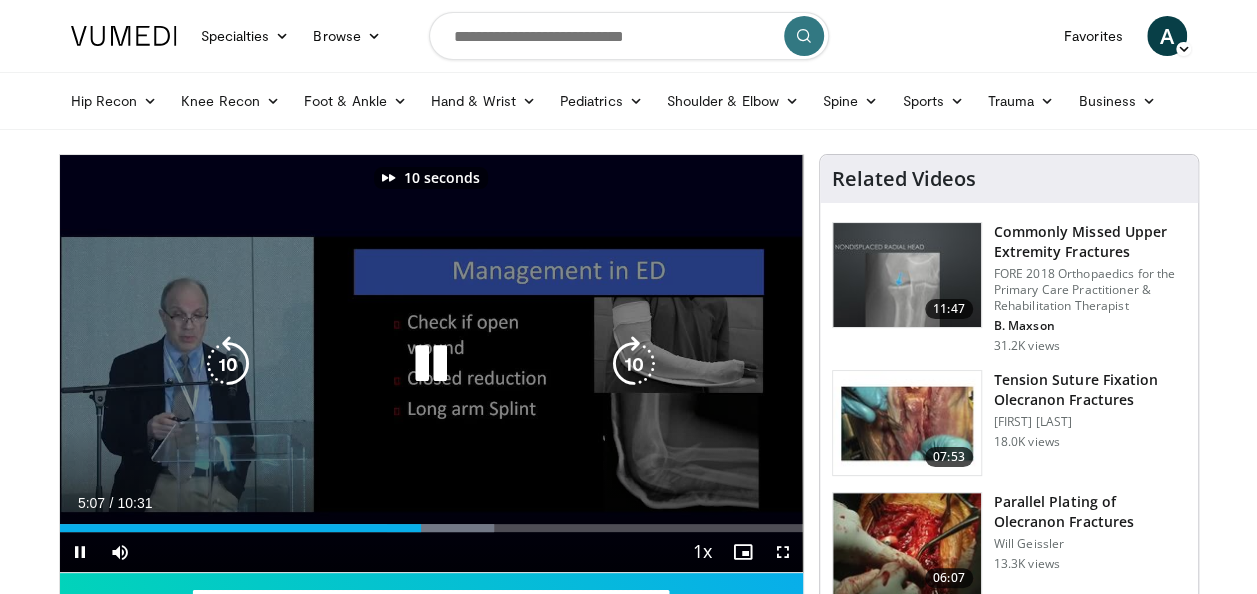 click at bounding box center (634, 364) 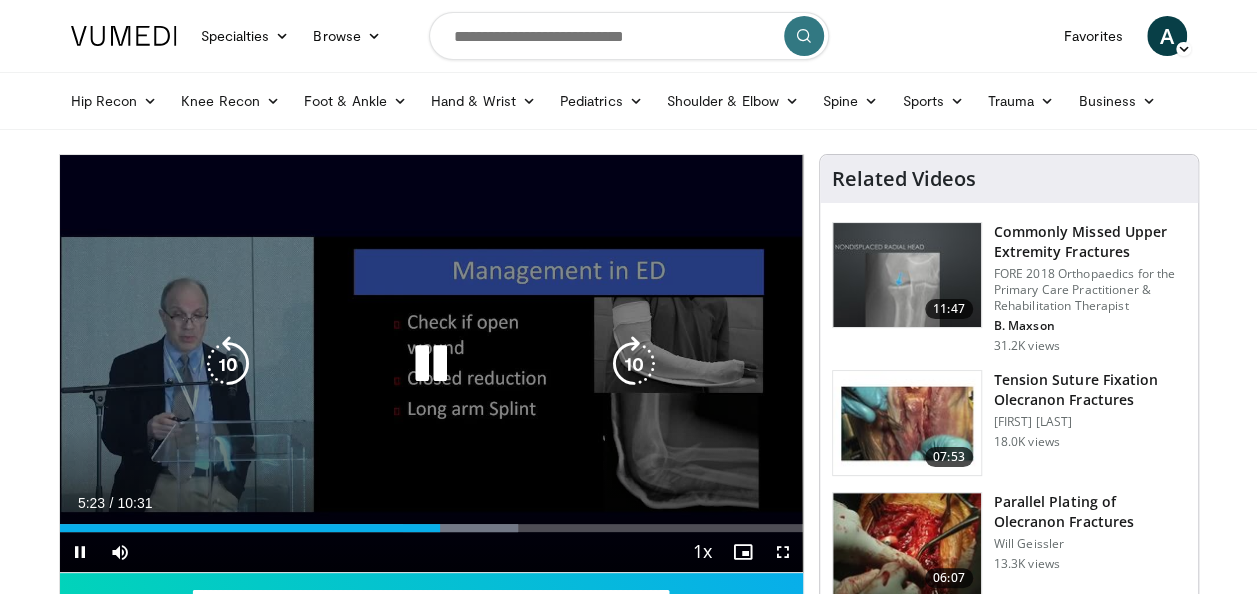 click at bounding box center (634, 364) 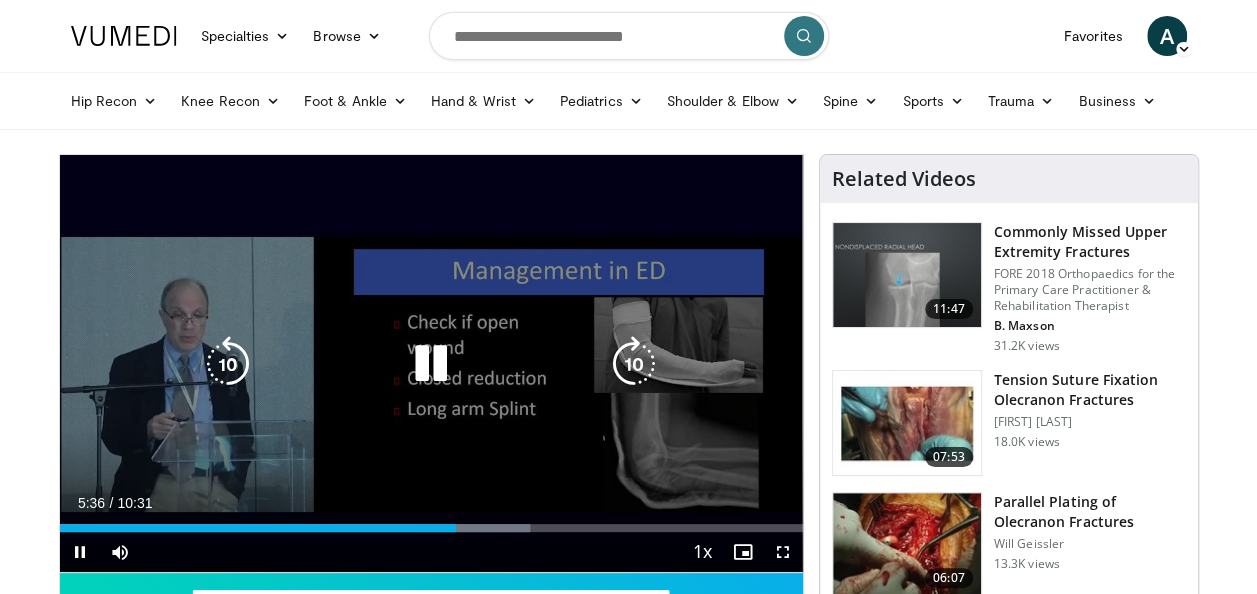 click at bounding box center (634, 364) 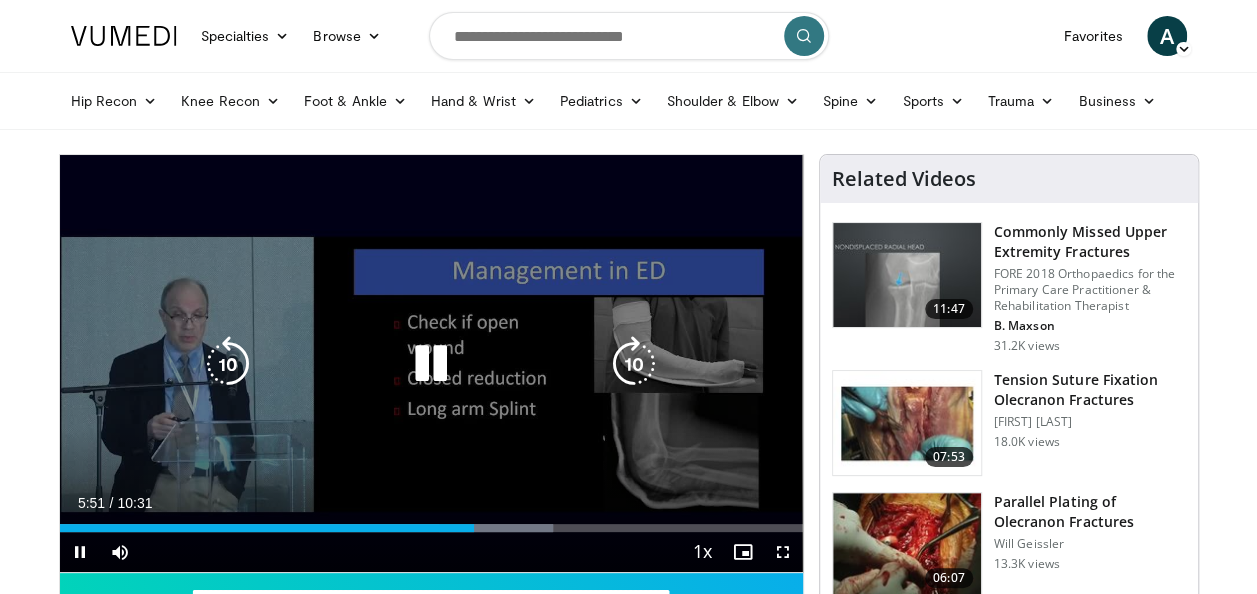 click at bounding box center [634, 364] 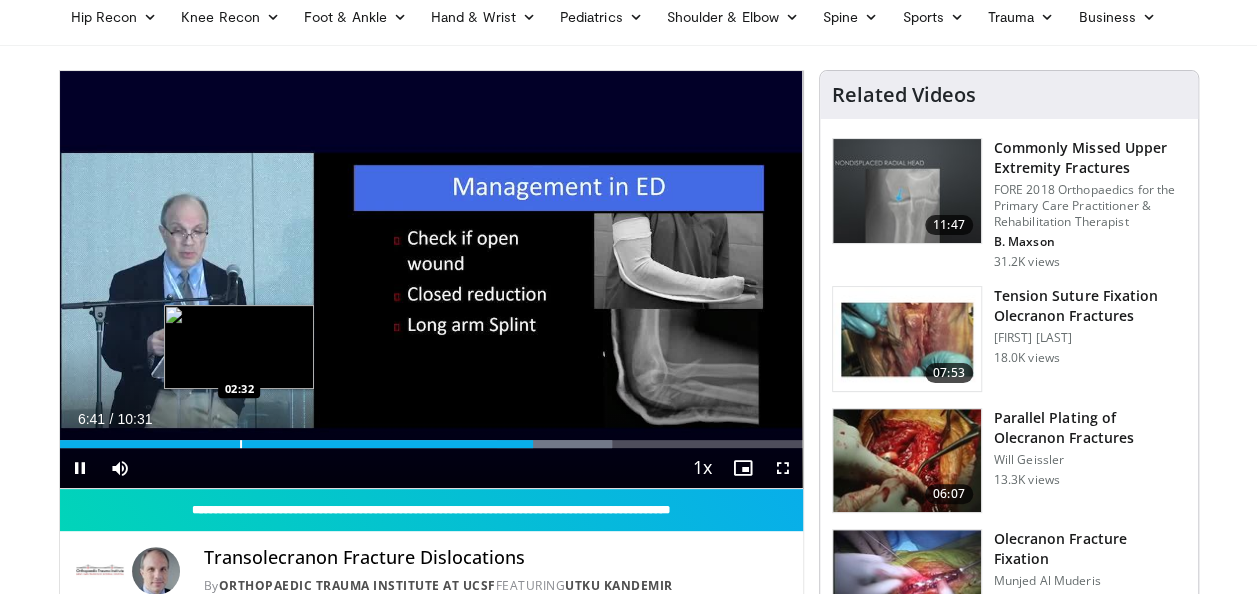 scroll, scrollTop: 200, scrollLeft: 0, axis: vertical 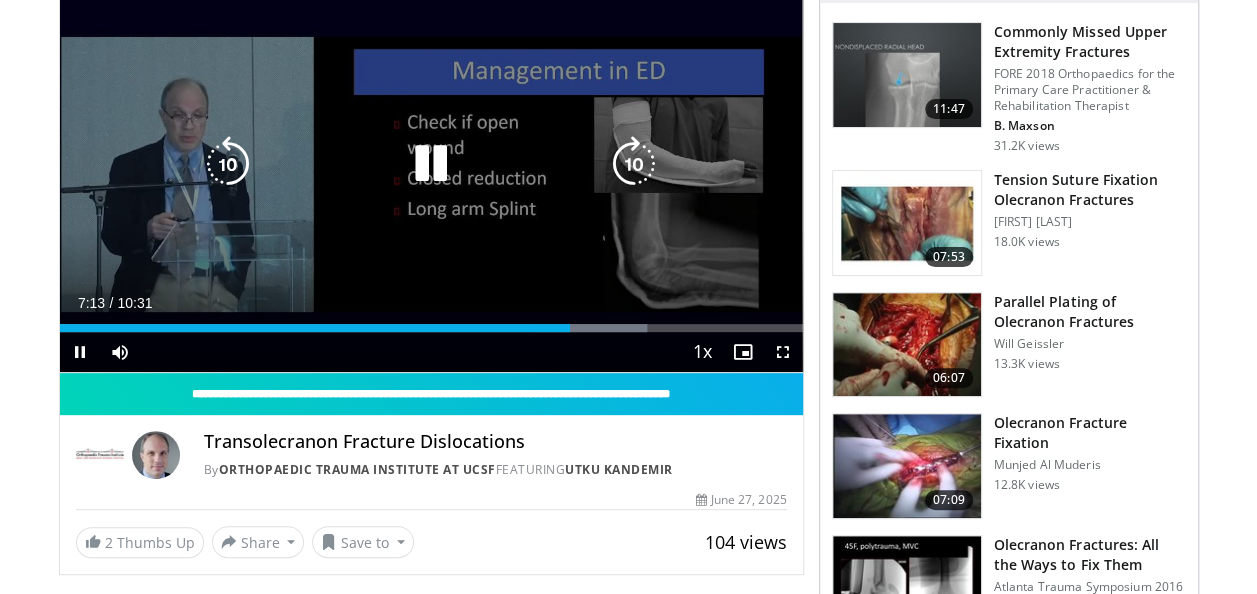 click at bounding box center [634, 164] 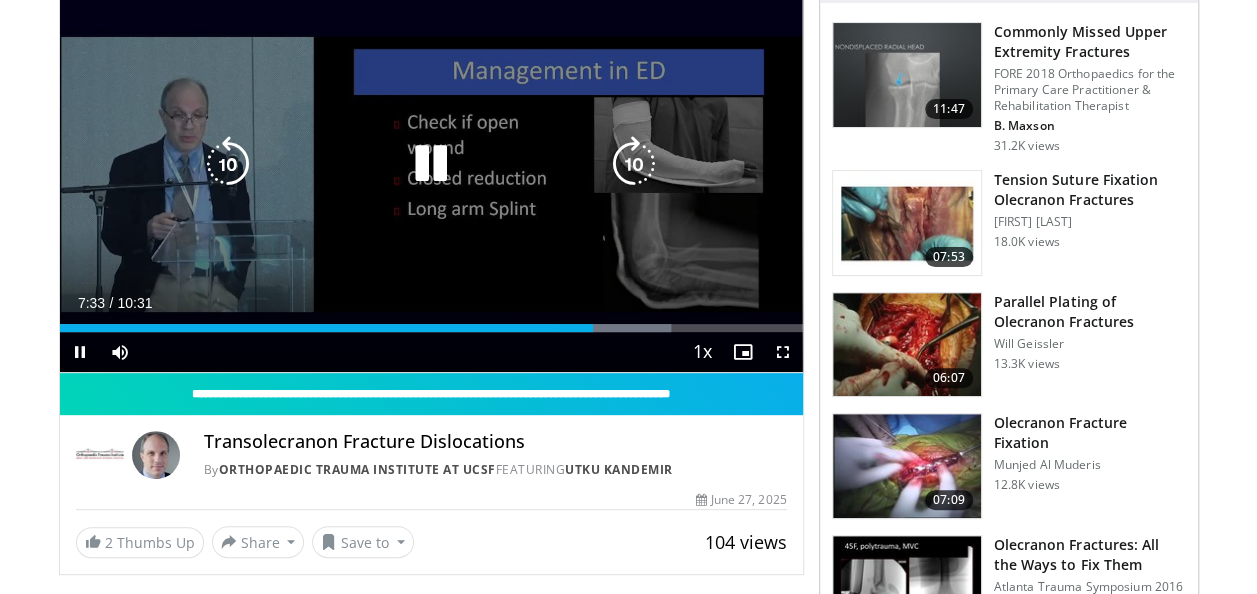 click at bounding box center [228, 164] 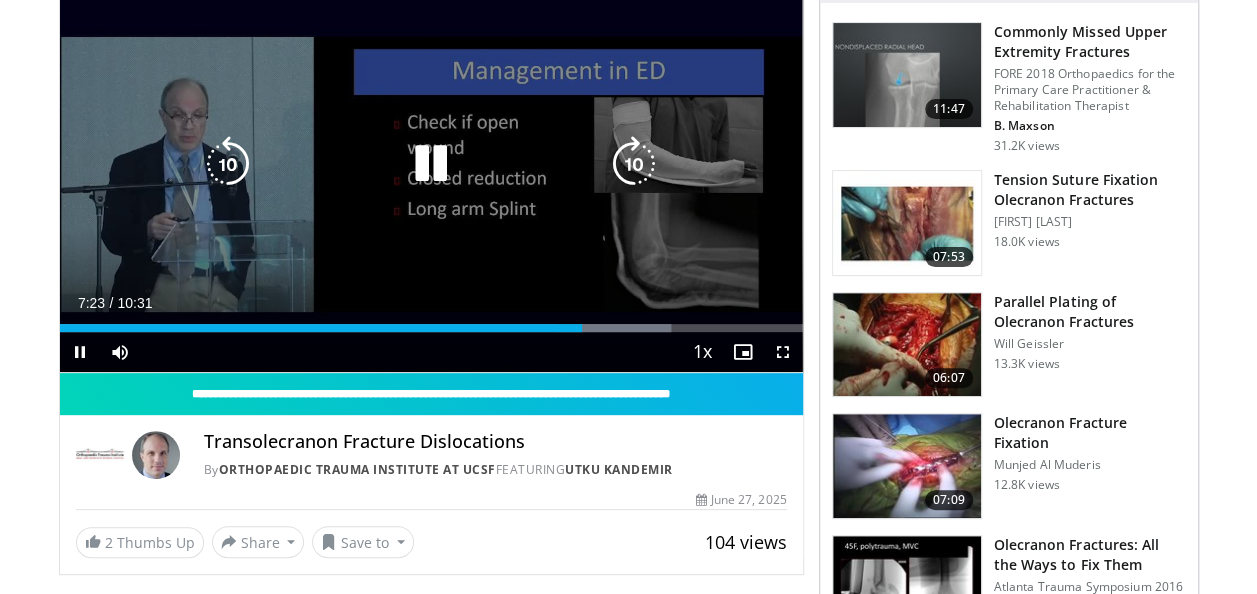 click at bounding box center [228, 164] 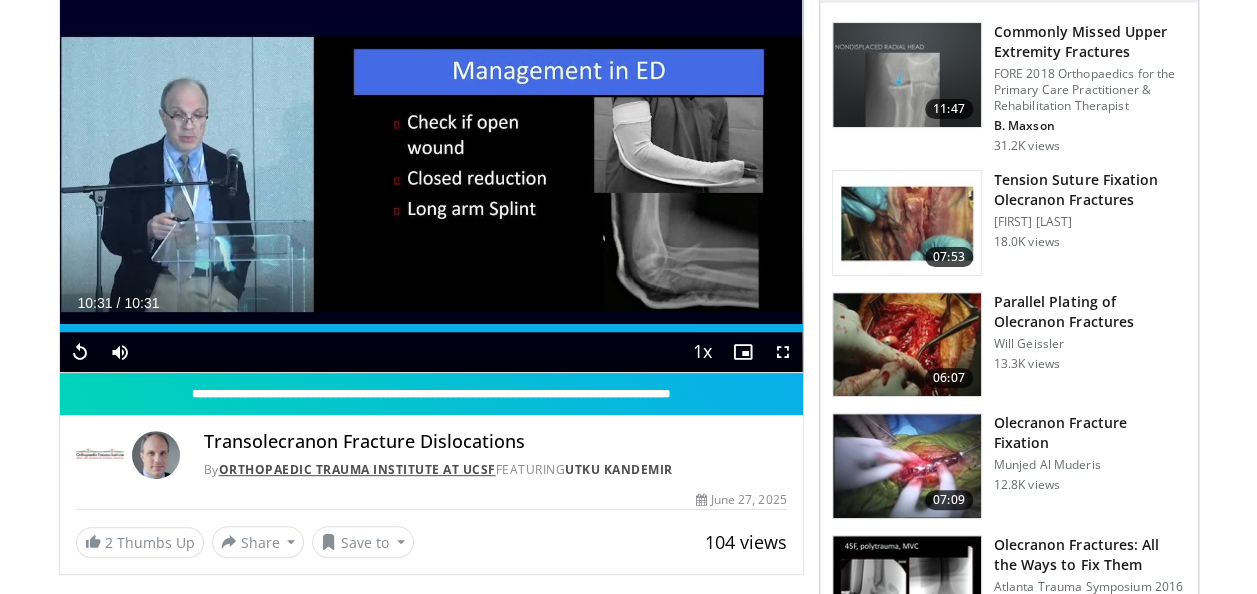 click on "Orthopaedic Trauma Institute at UCSF" at bounding box center [357, 469] 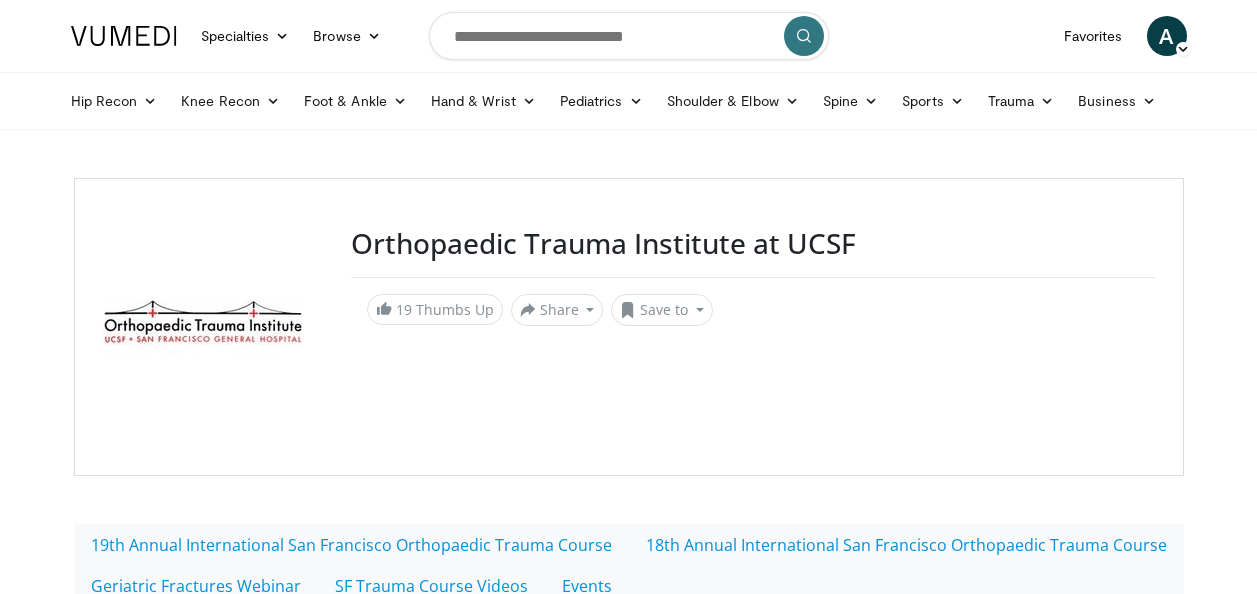 scroll, scrollTop: 0, scrollLeft: 0, axis: both 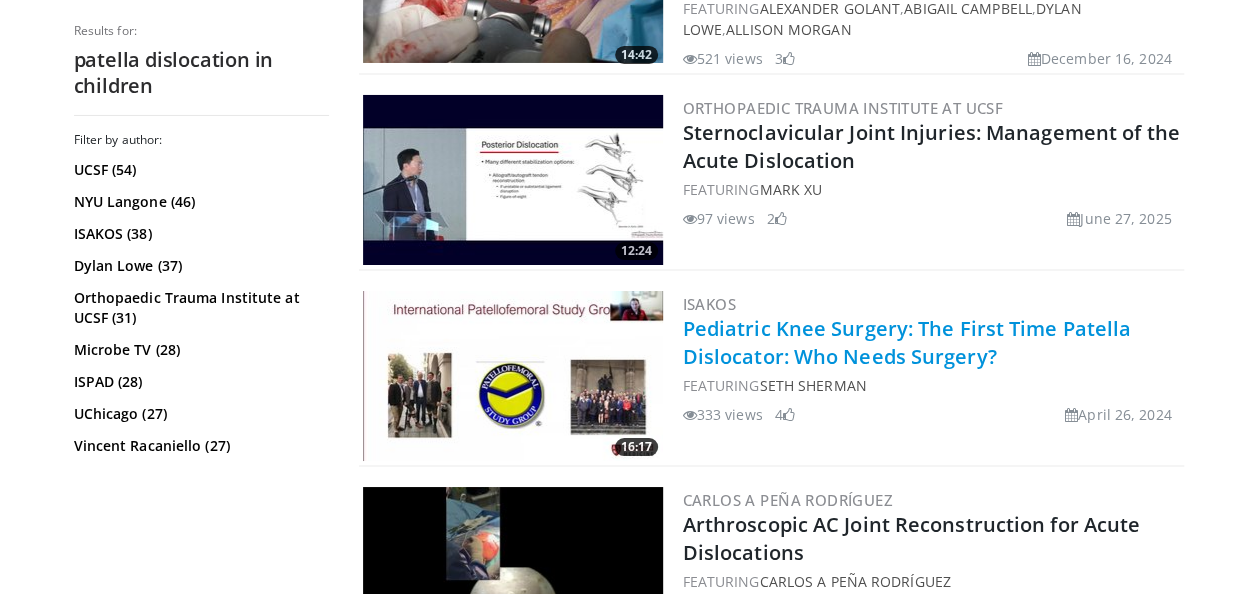 click on "Pediatric Knee Surgery: The First Time Patella Dislocator: Who Needs Surgery?" at bounding box center (907, 342) 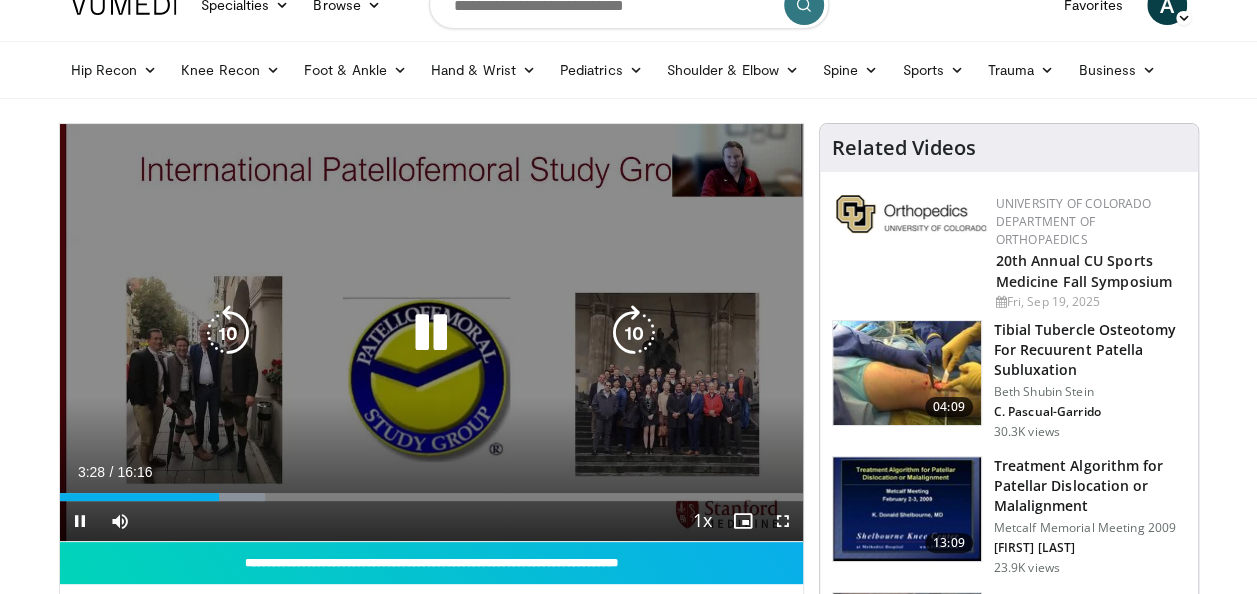 scroll, scrollTop: 0, scrollLeft: 0, axis: both 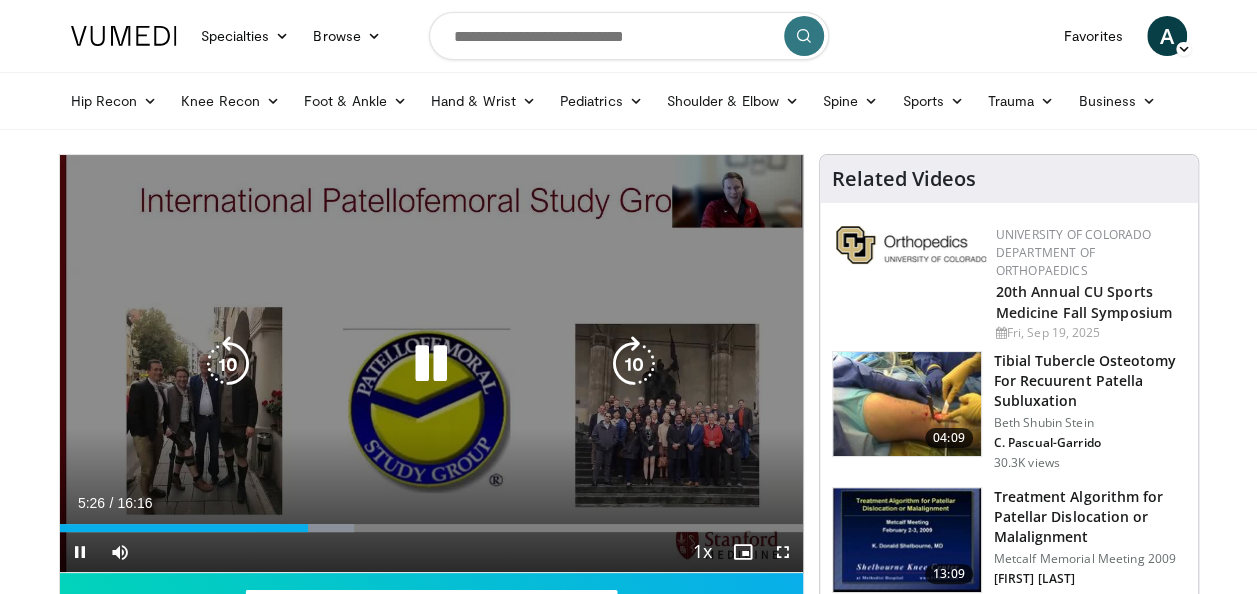 click at bounding box center (431, 364) 